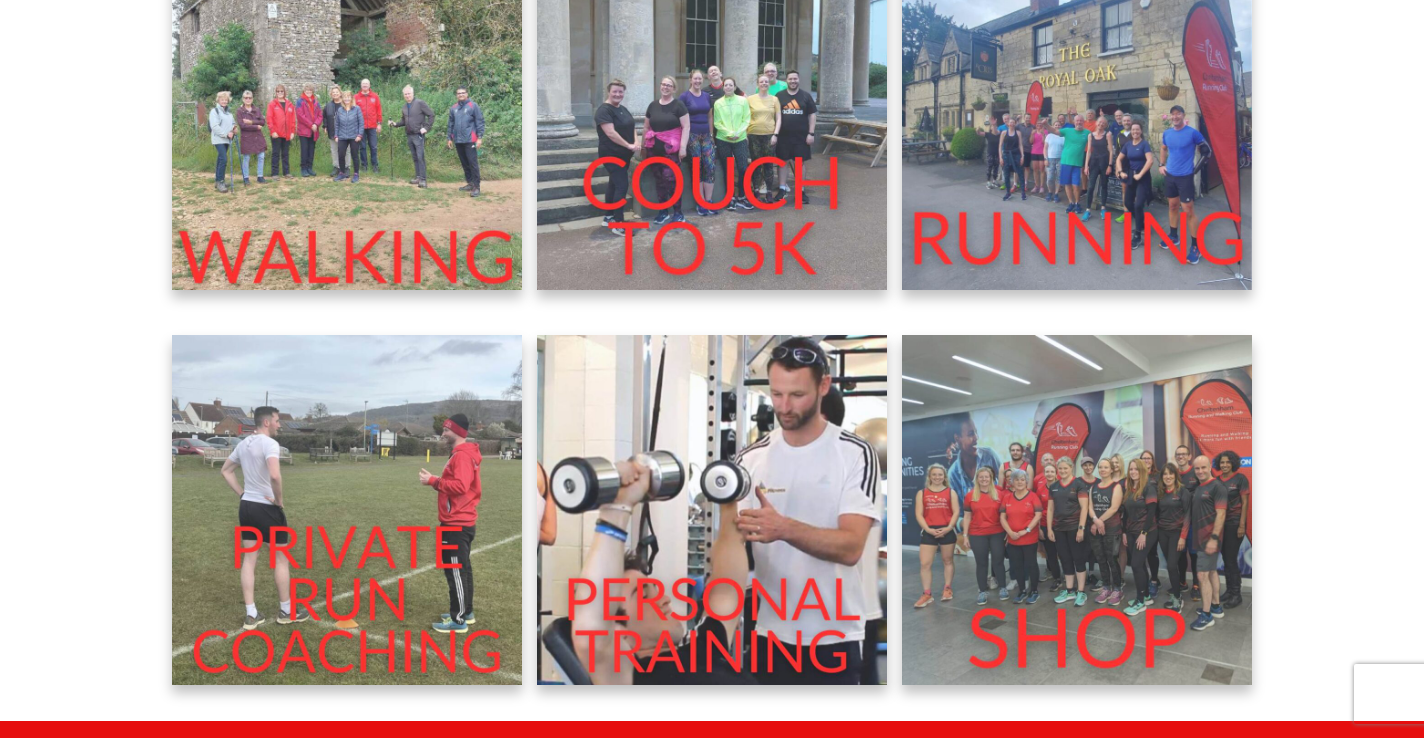 scroll, scrollTop: 769, scrollLeft: 0, axis: vertical 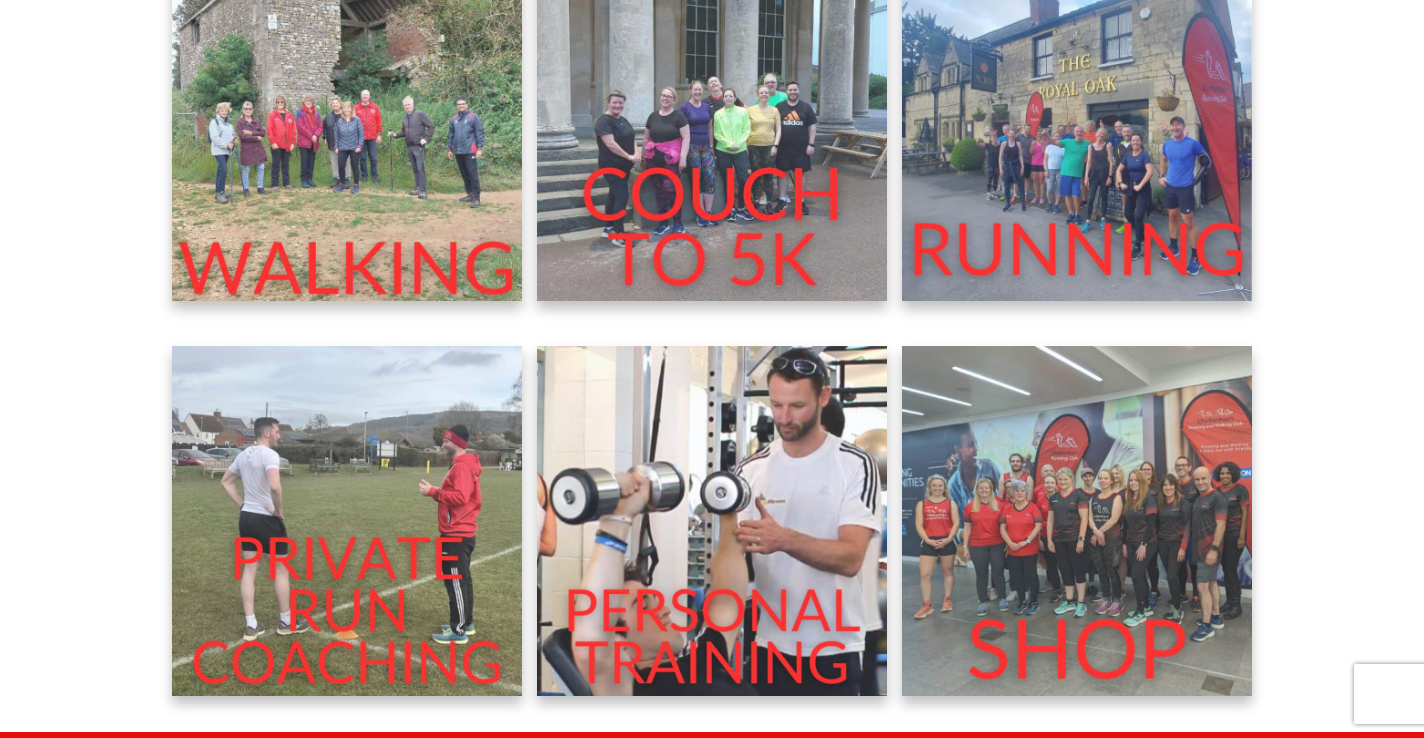 click at bounding box center (1077, 126) 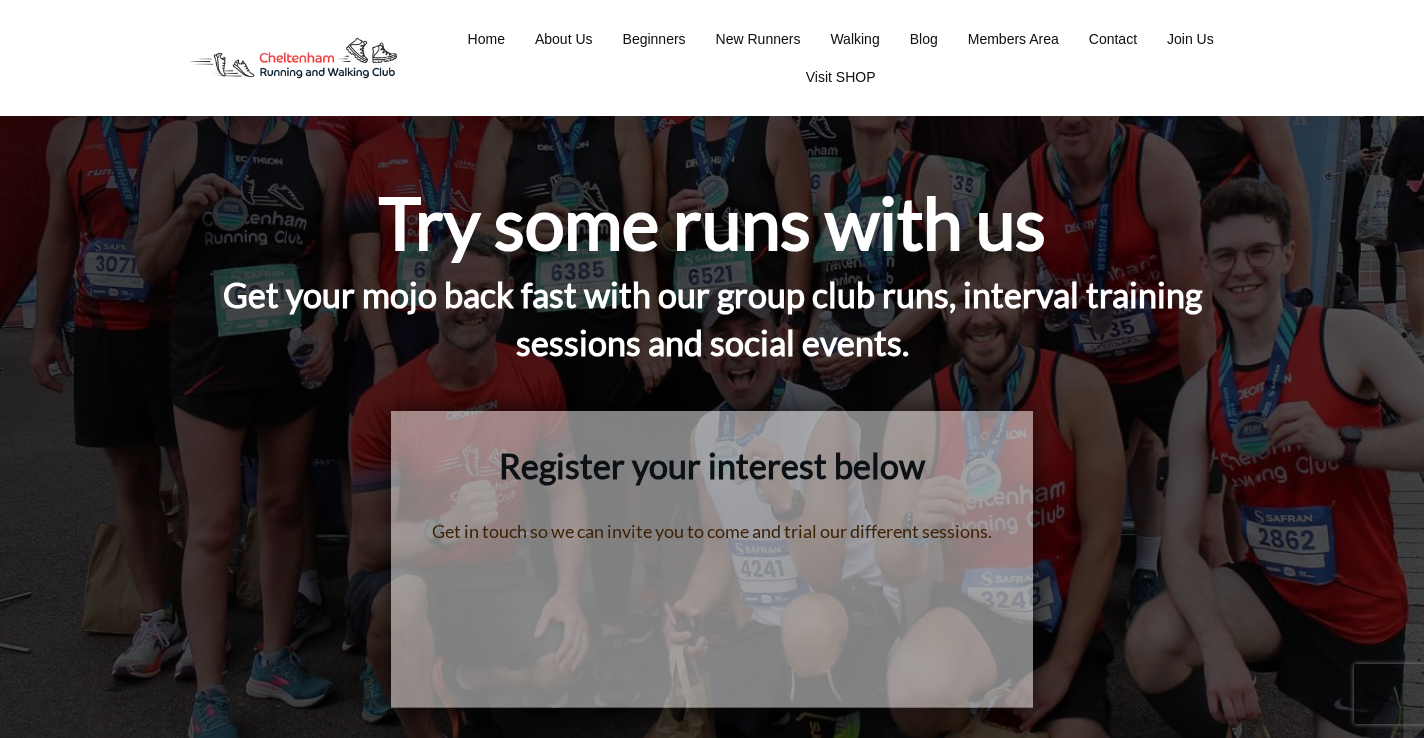 scroll, scrollTop: 0, scrollLeft: 0, axis: both 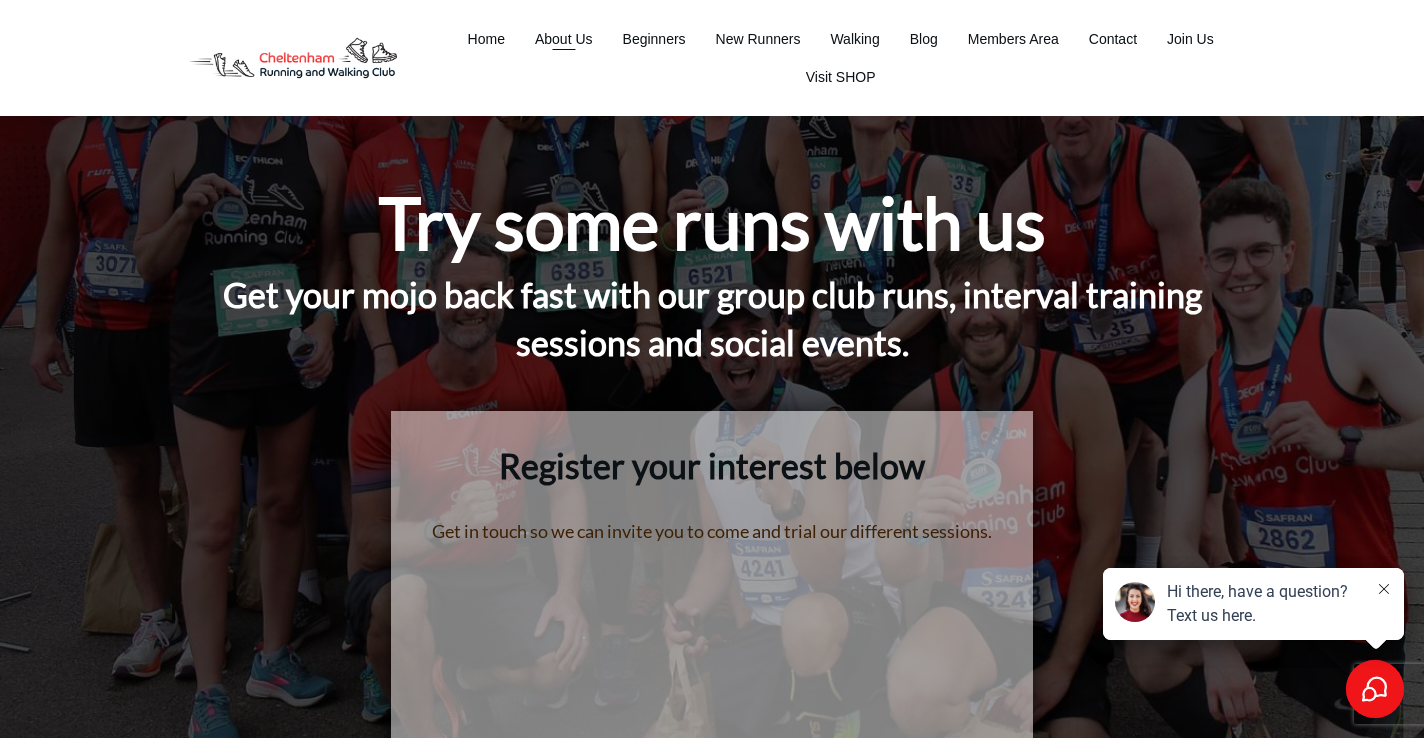 click on "About Us" at bounding box center [564, 39] 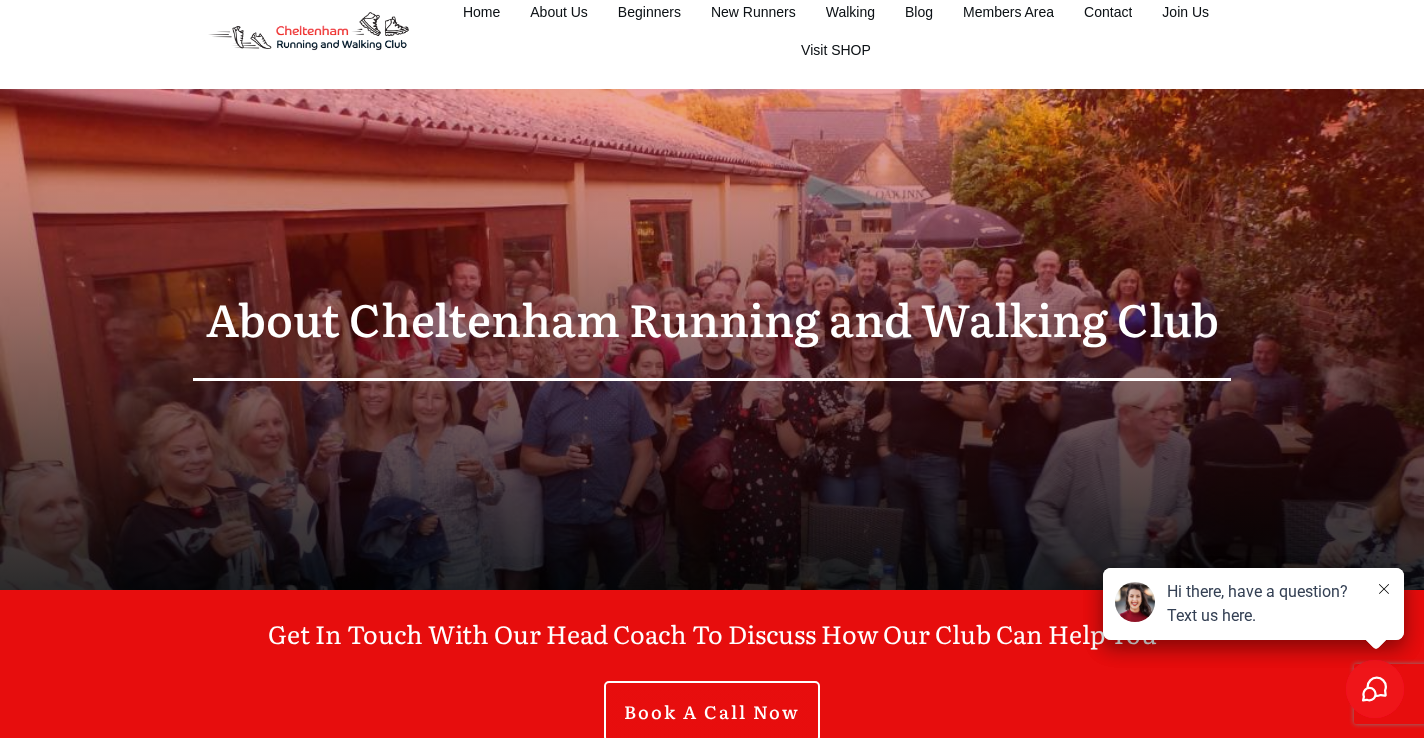 scroll, scrollTop: 0, scrollLeft: 0, axis: both 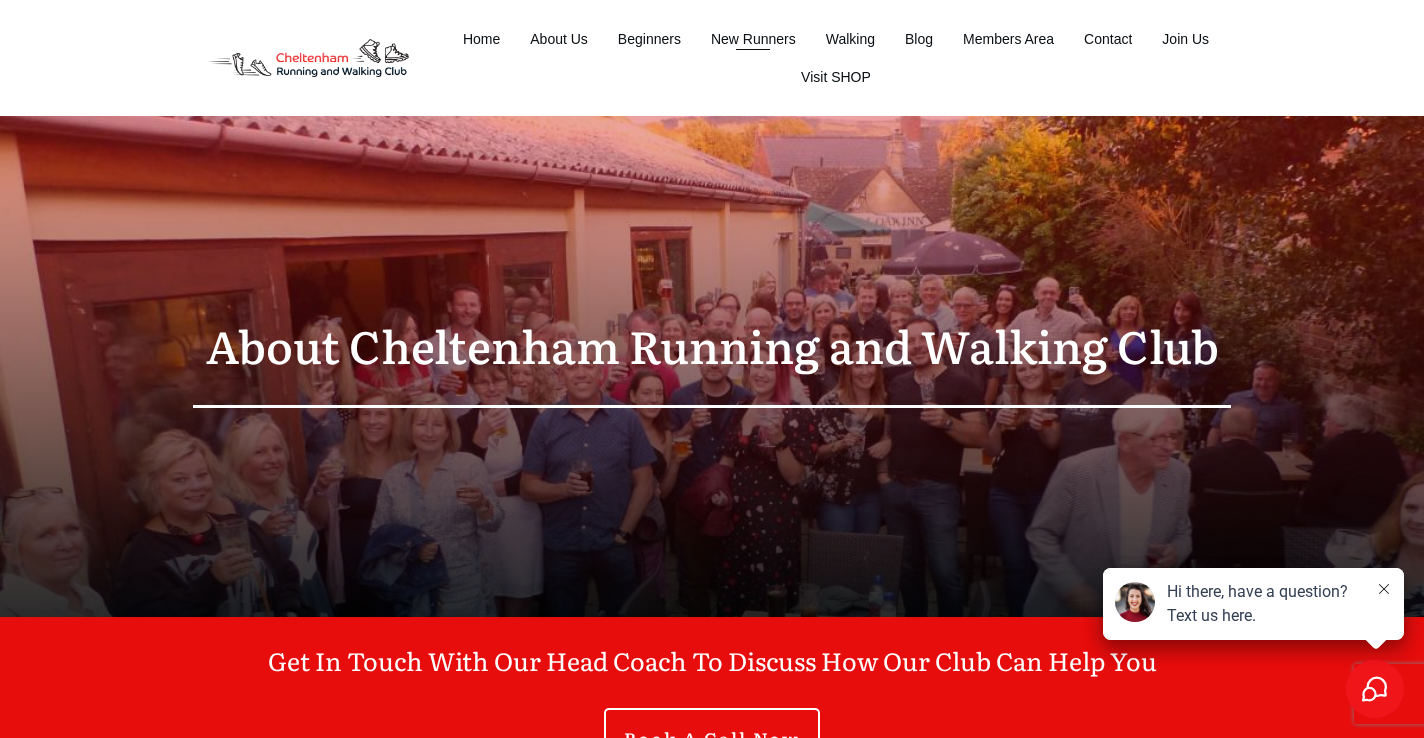 click on "New Runners" at bounding box center (753, 39) 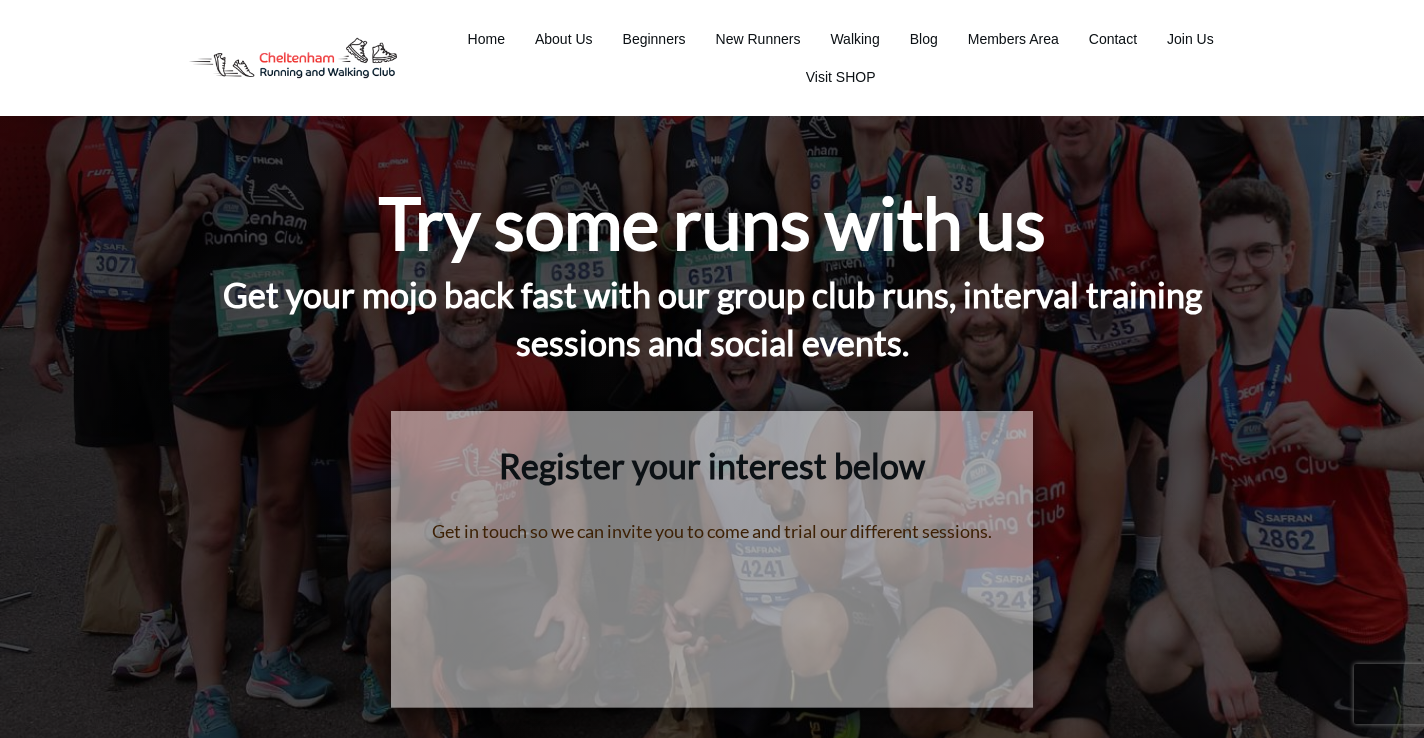 scroll, scrollTop: 0, scrollLeft: 0, axis: both 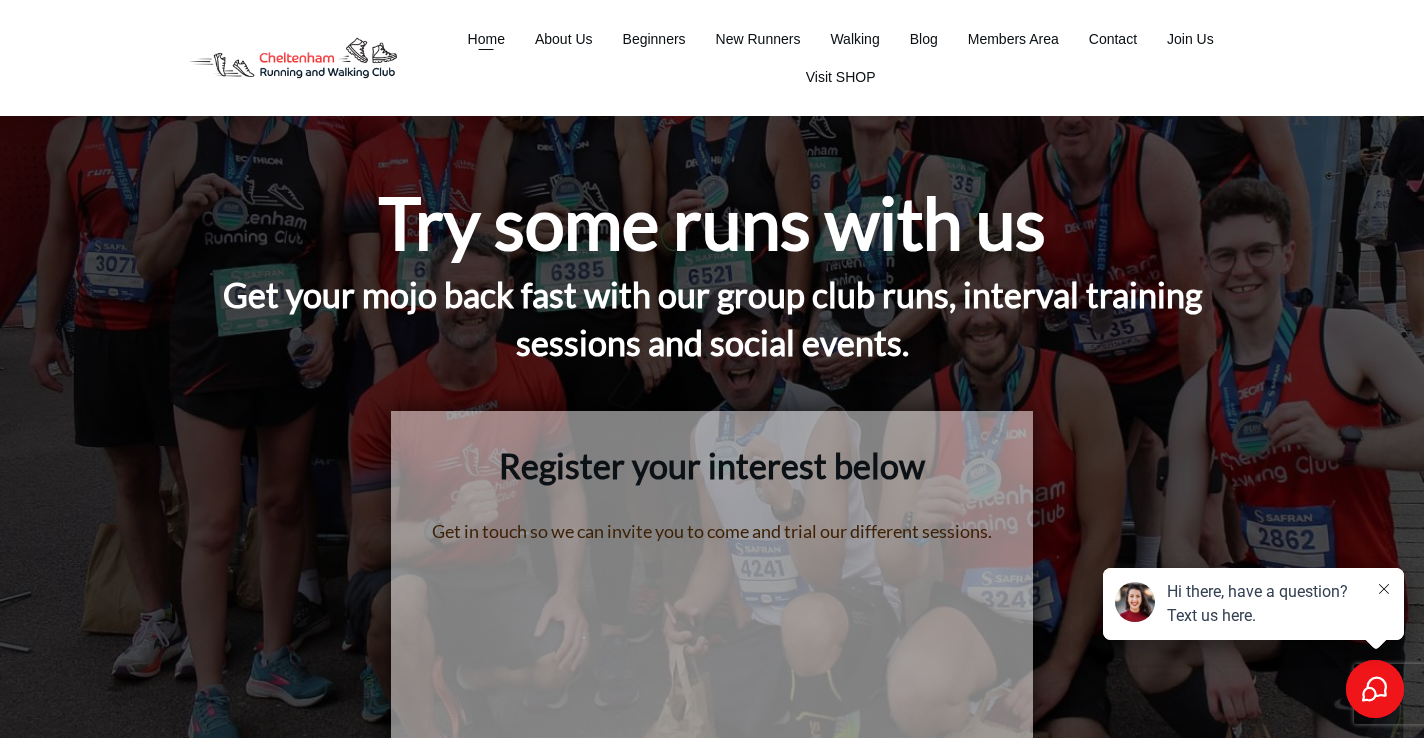 click on "Home" at bounding box center (486, 39) 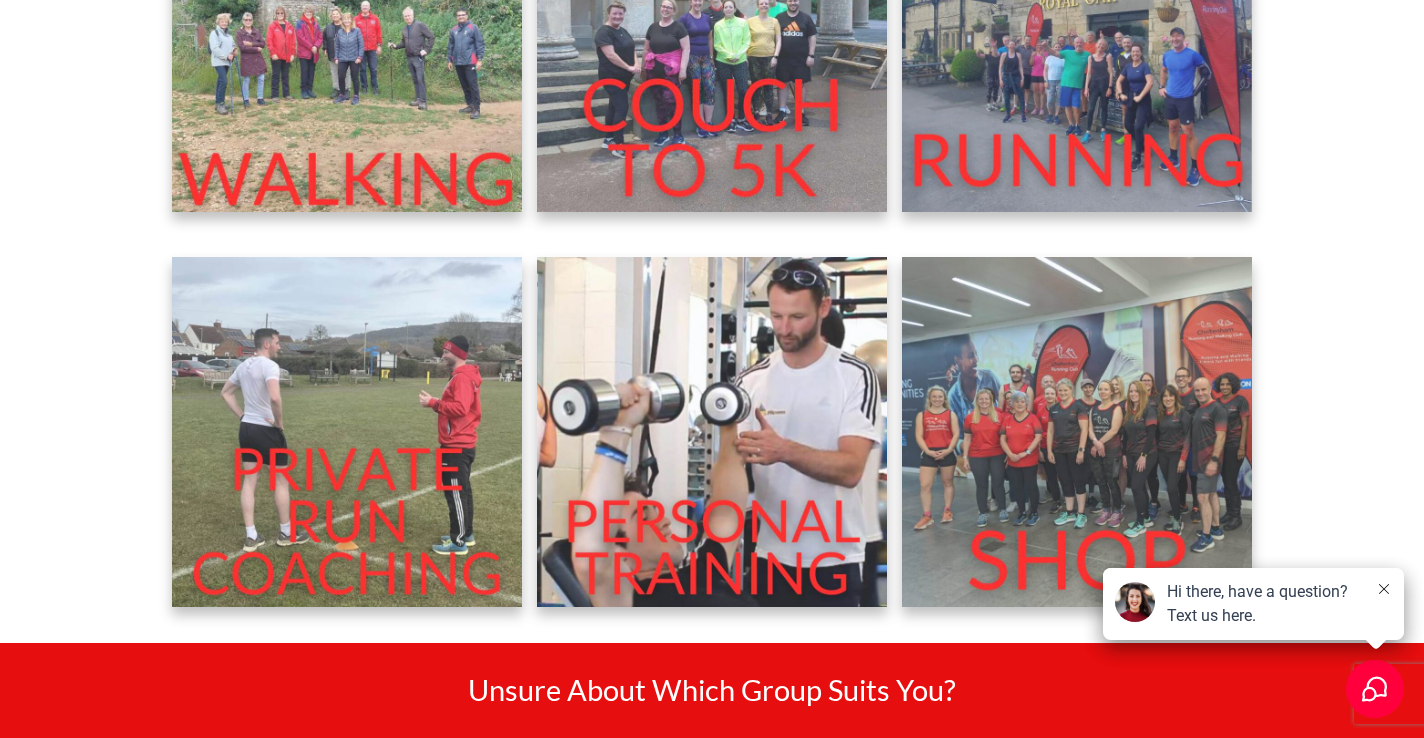 scroll, scrollTop: 0, scrollLeft: 0, axis: both 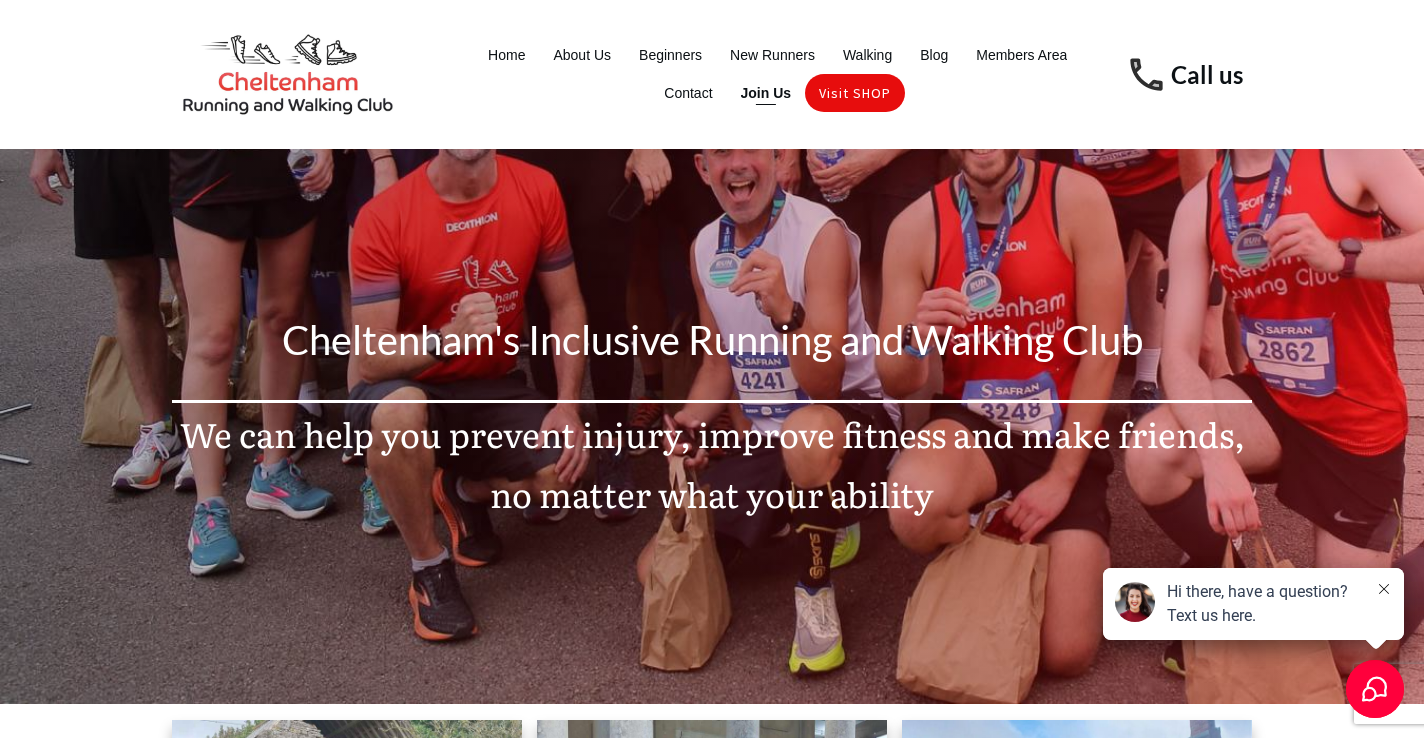 click on "Join Us" at bounding box center [766, 93] 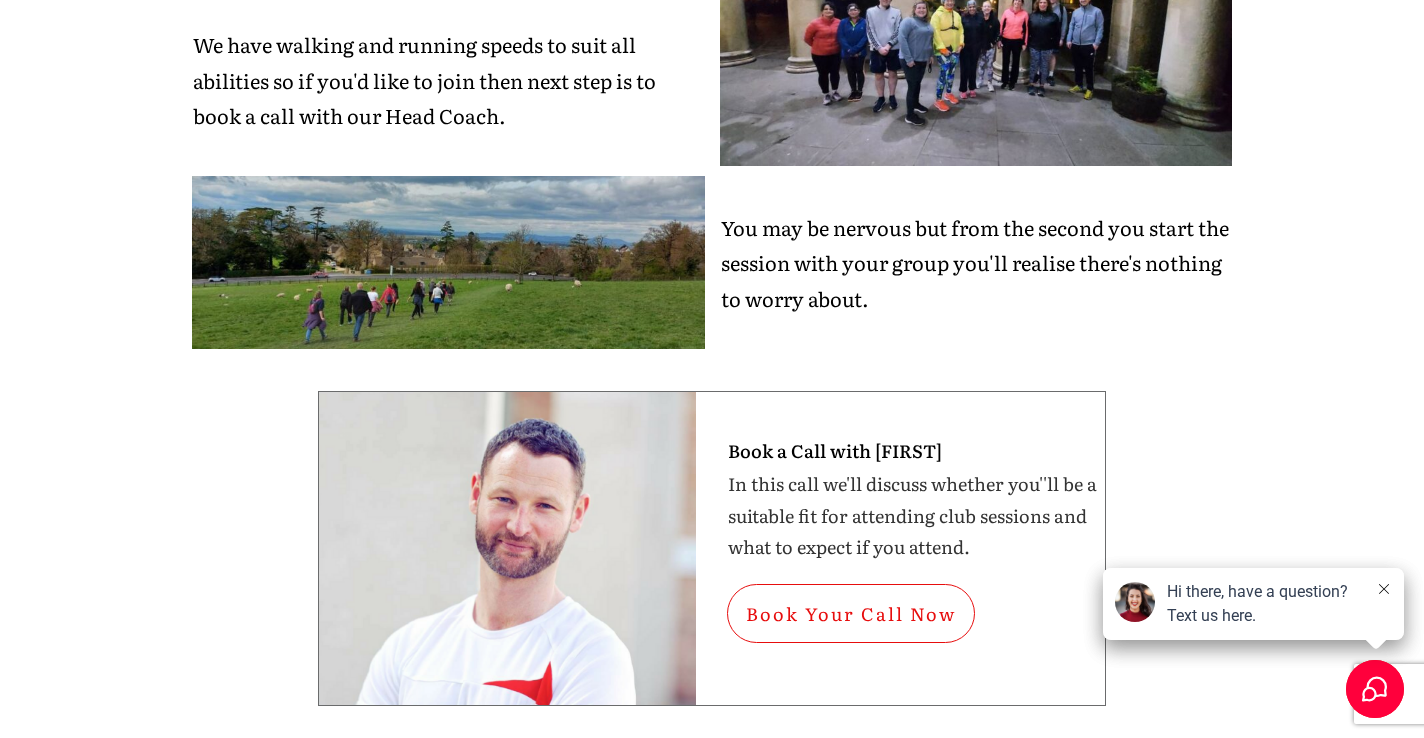 scroll, scrollTop: 0, scrollLeft: 0, axis: both 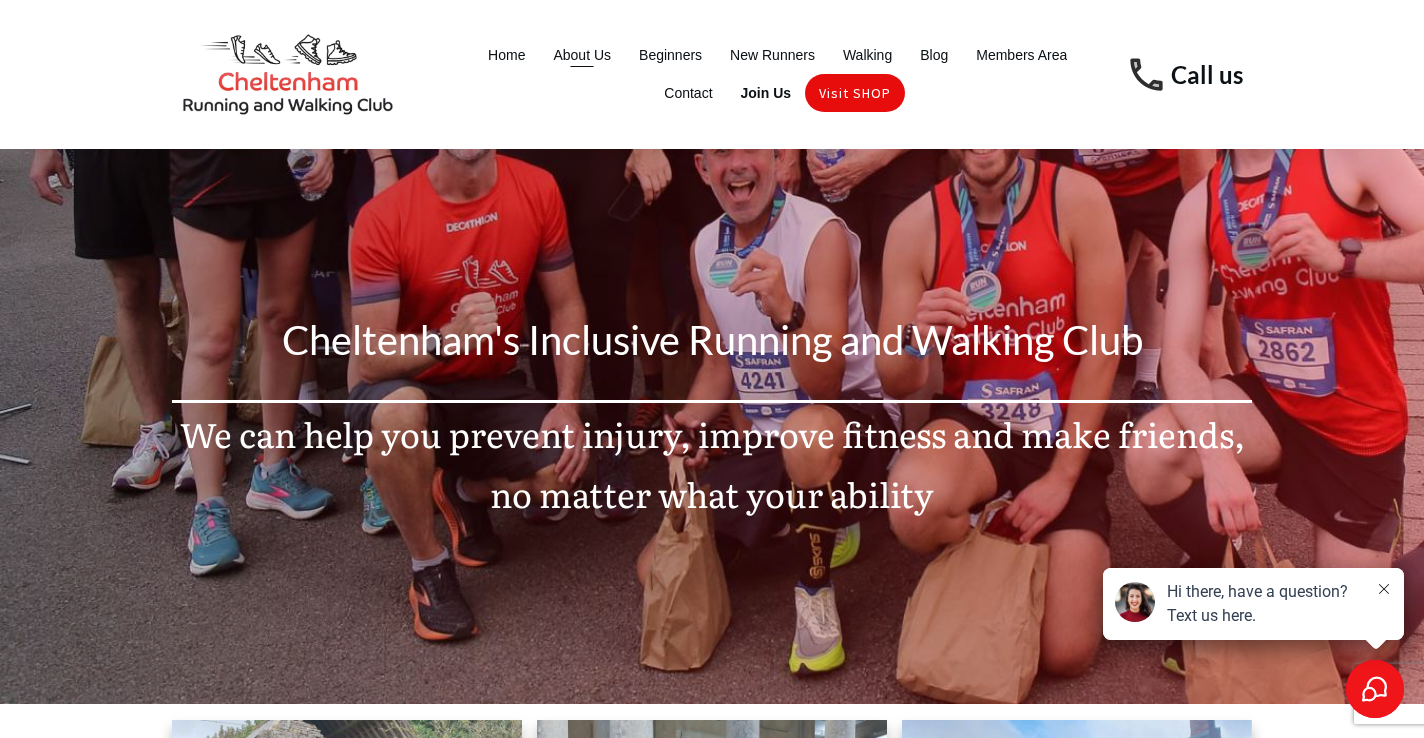 click on "About Us" at bounding box center (582, 55) 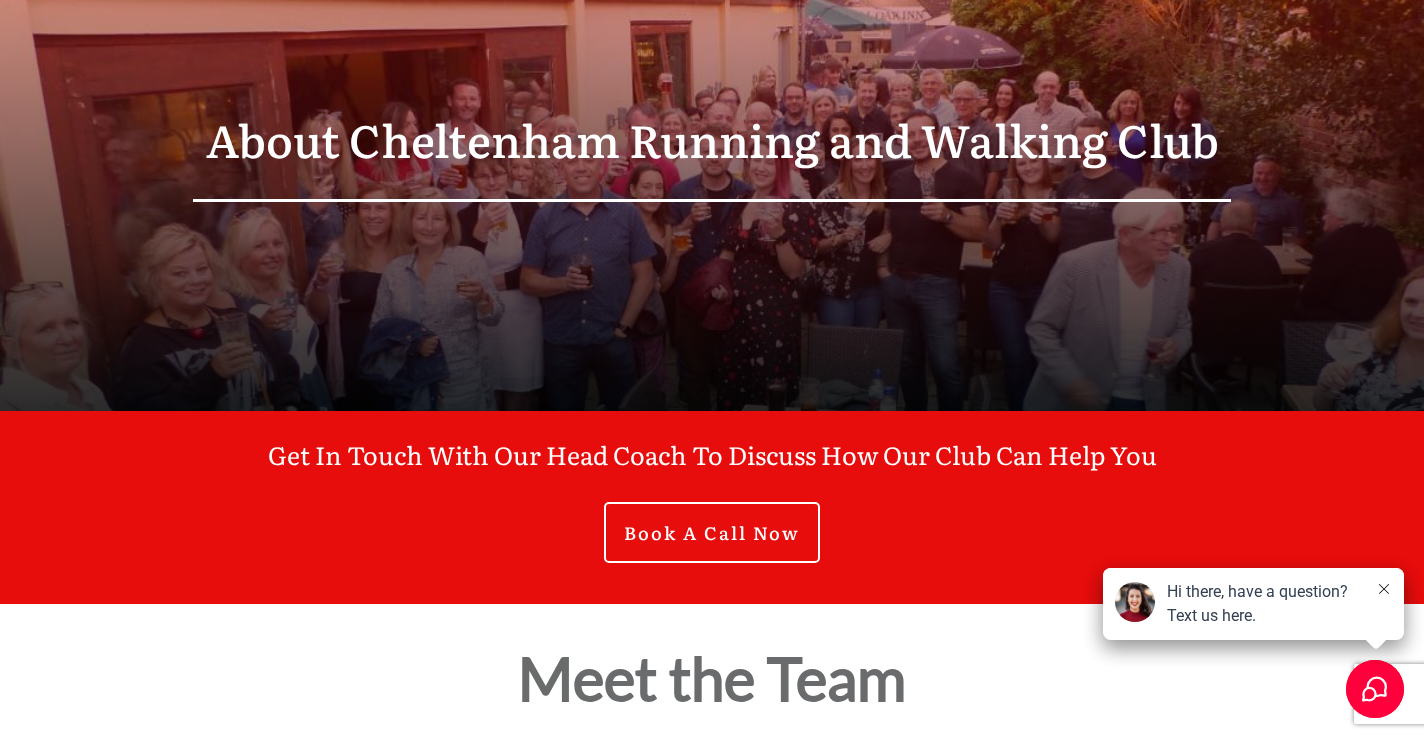 scroll, scrollTop: 0, scrollLeft: 0, axis: both 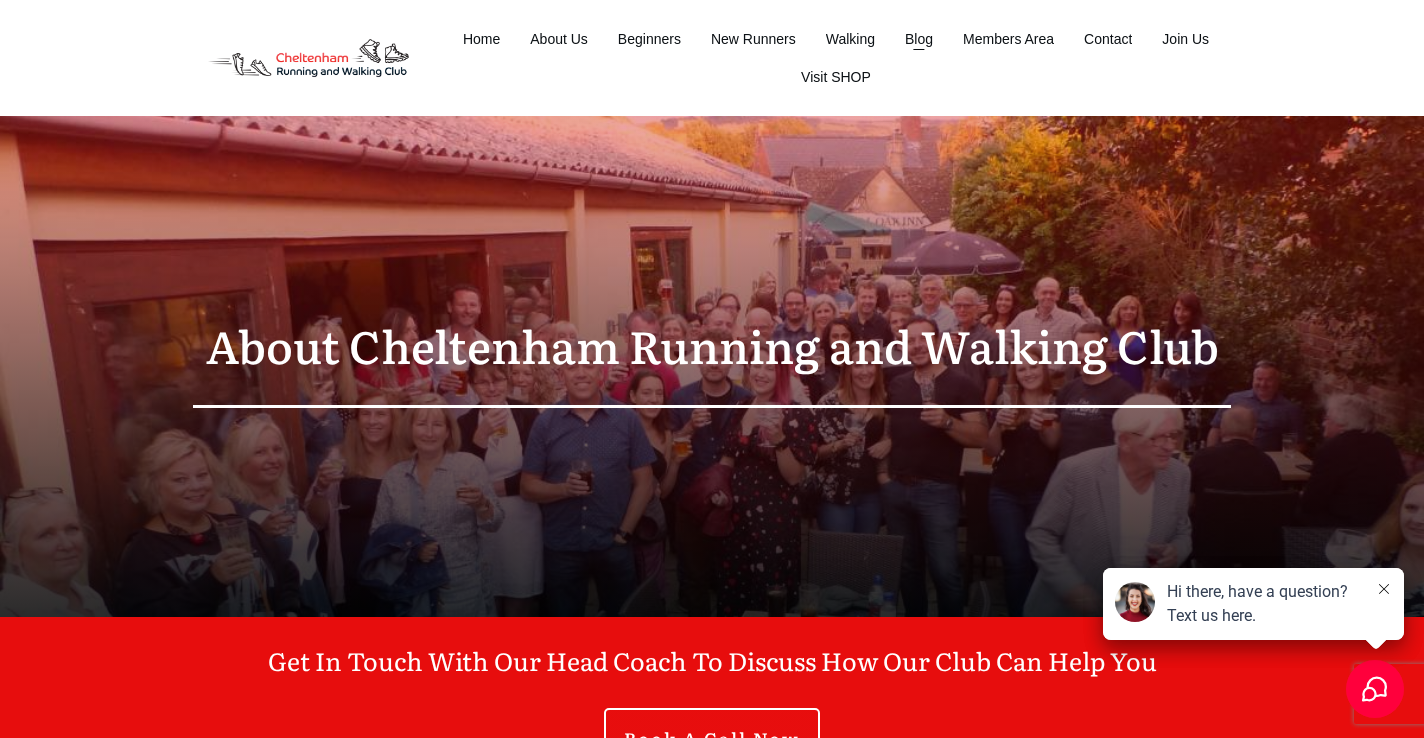 click on "Blog" at bounding box center (919, 39) 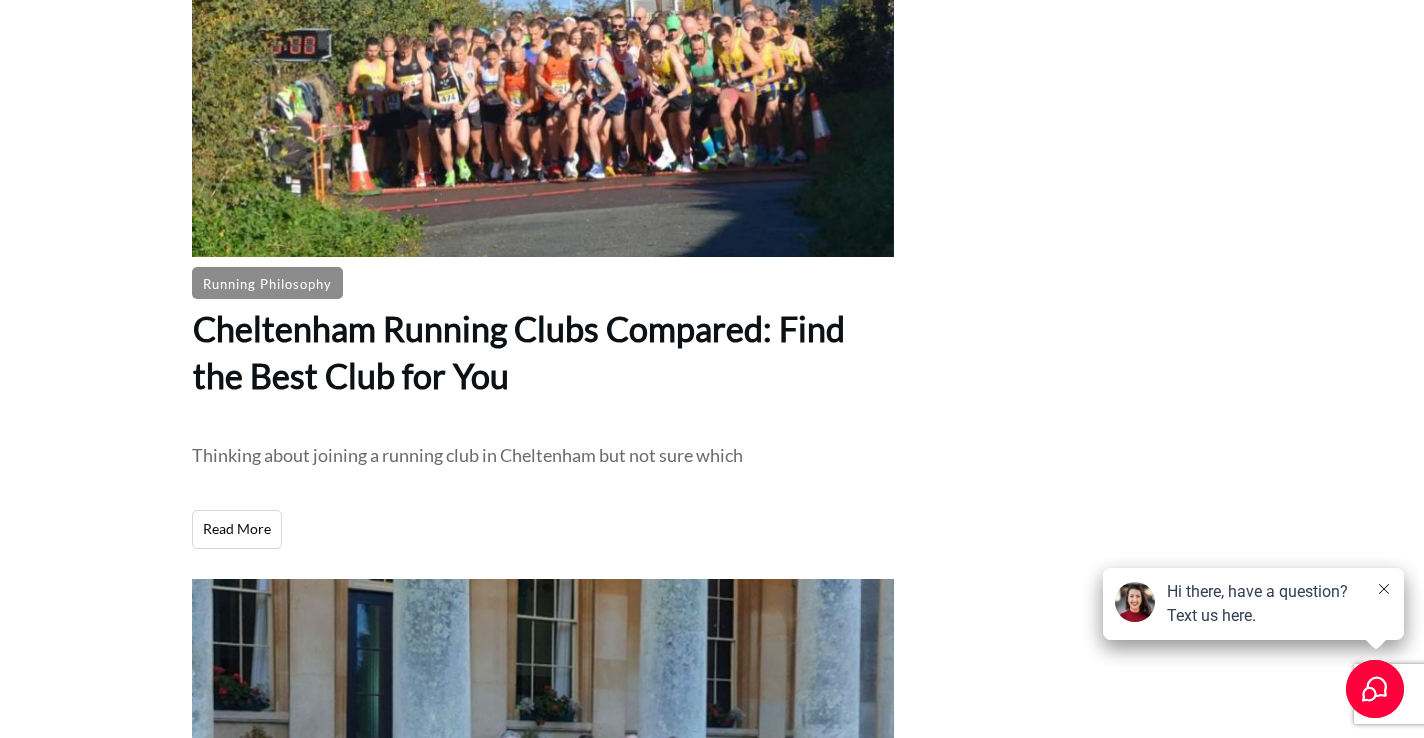 scroll, scrollTop: 2235, scrollLeft: 0, axis: vertical 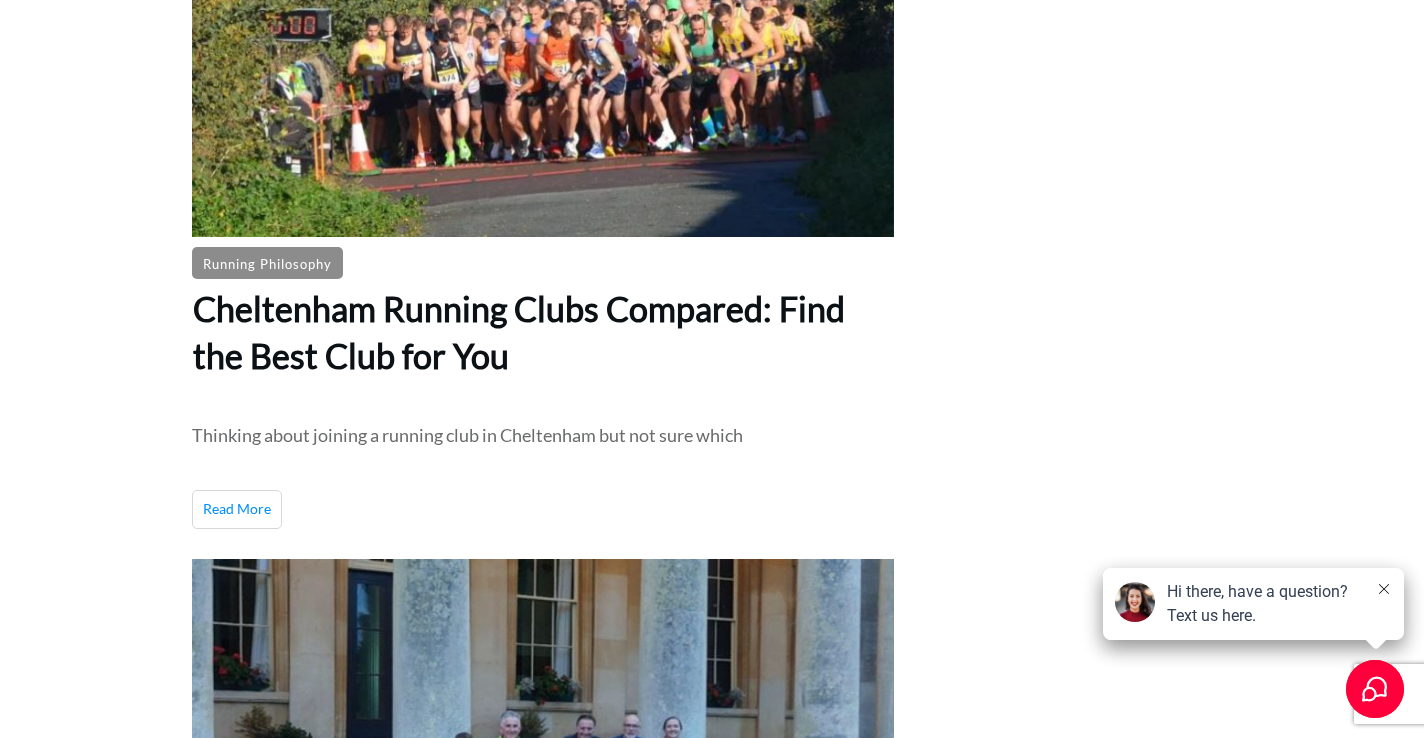 click on "Read More" at bounding box center [237, 509] 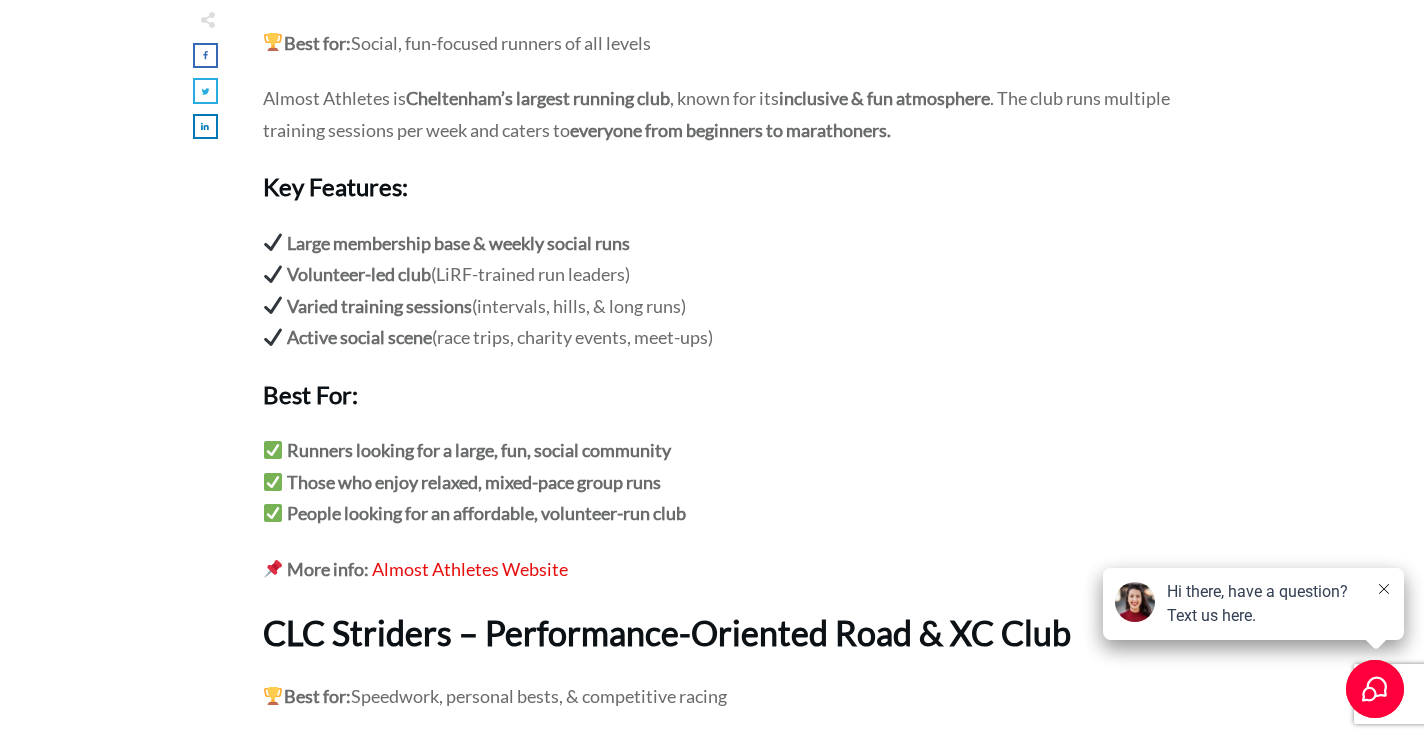 scroll, scrollTop: 2718, scrollLeft: 0, axis: vertical 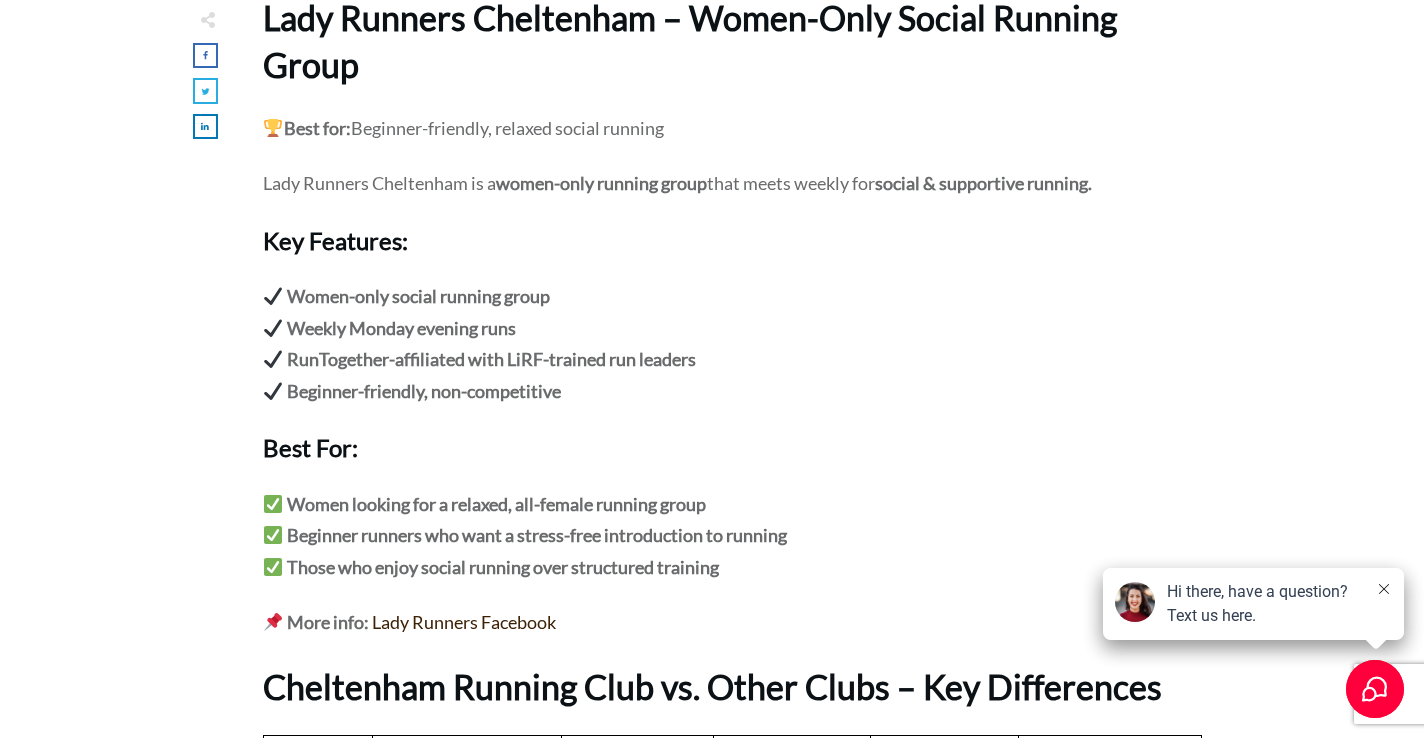 click on "Lady Runners Facebook" at bounding box center (464, 622) 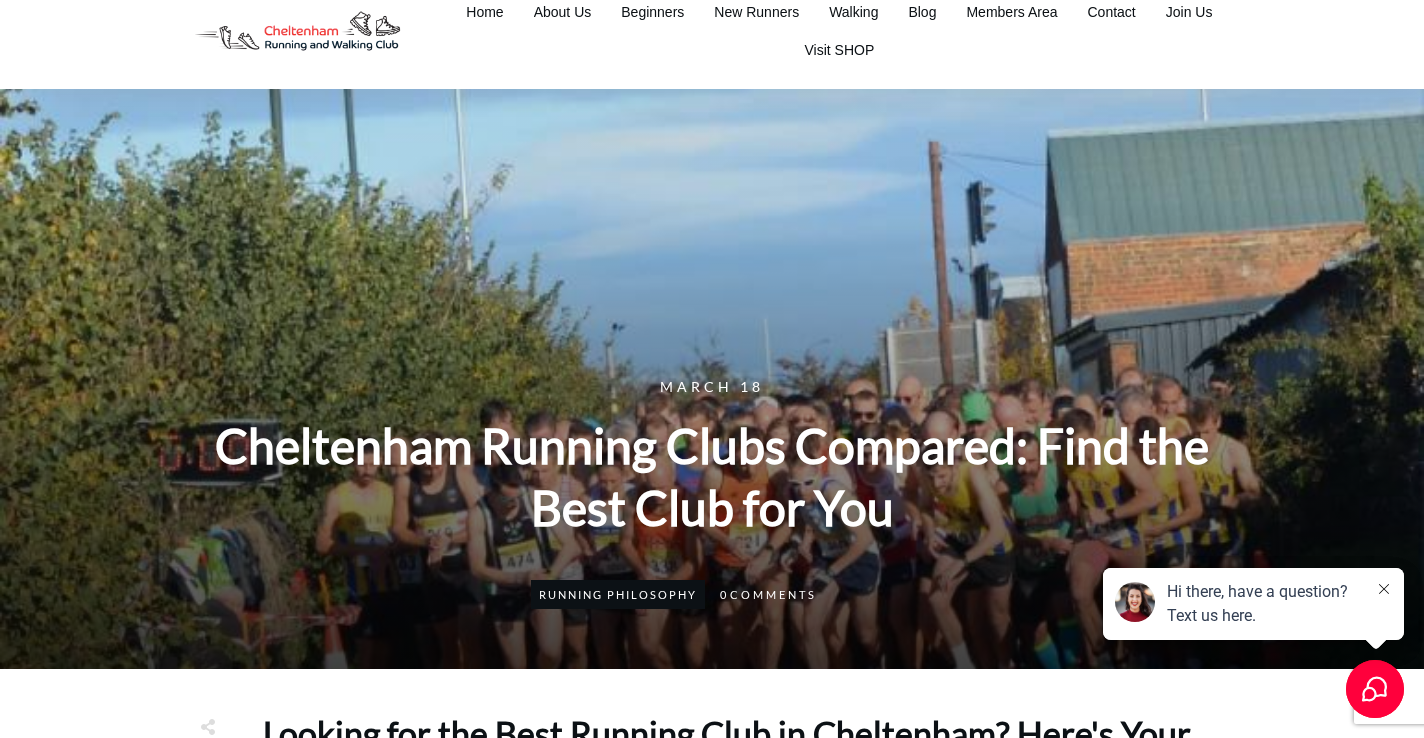 scroll, scrollTop: 0, scrollLeft: 0, axis: both 